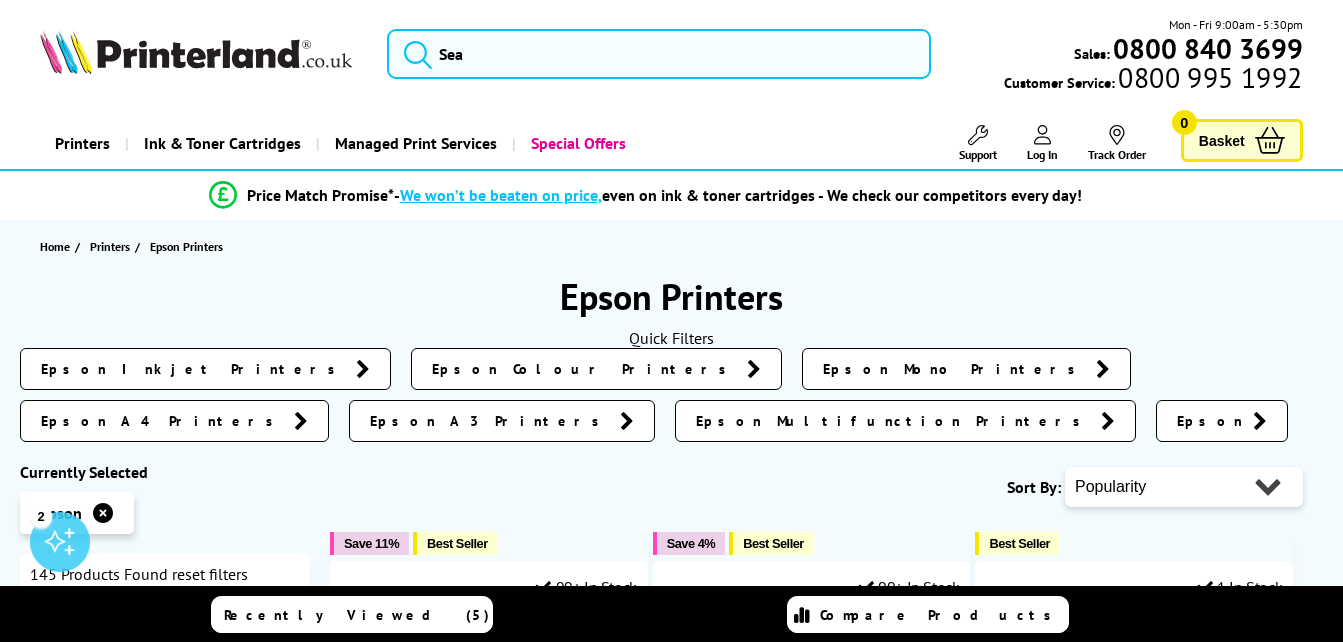 scroll, scrollTop: 0, scrollLeft: 0, axis: both 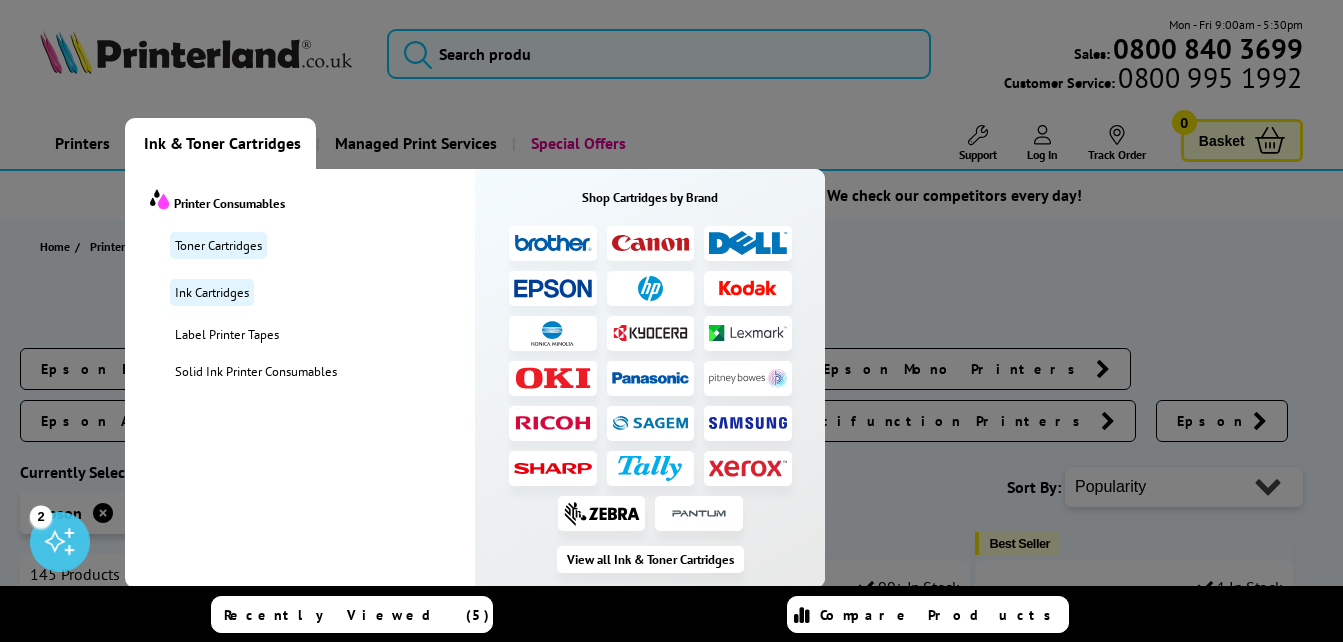 click at bounding box center [553, 288] 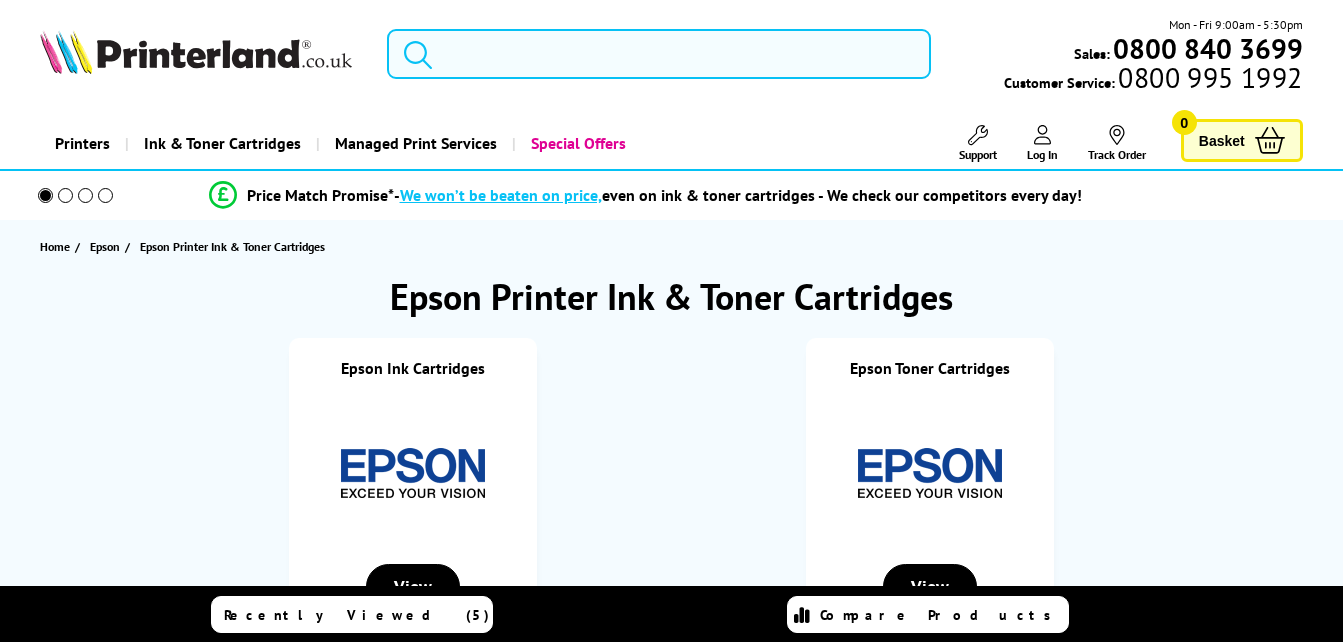 scroll, scrollTop: 0, scrollLeft: 0, axis: both 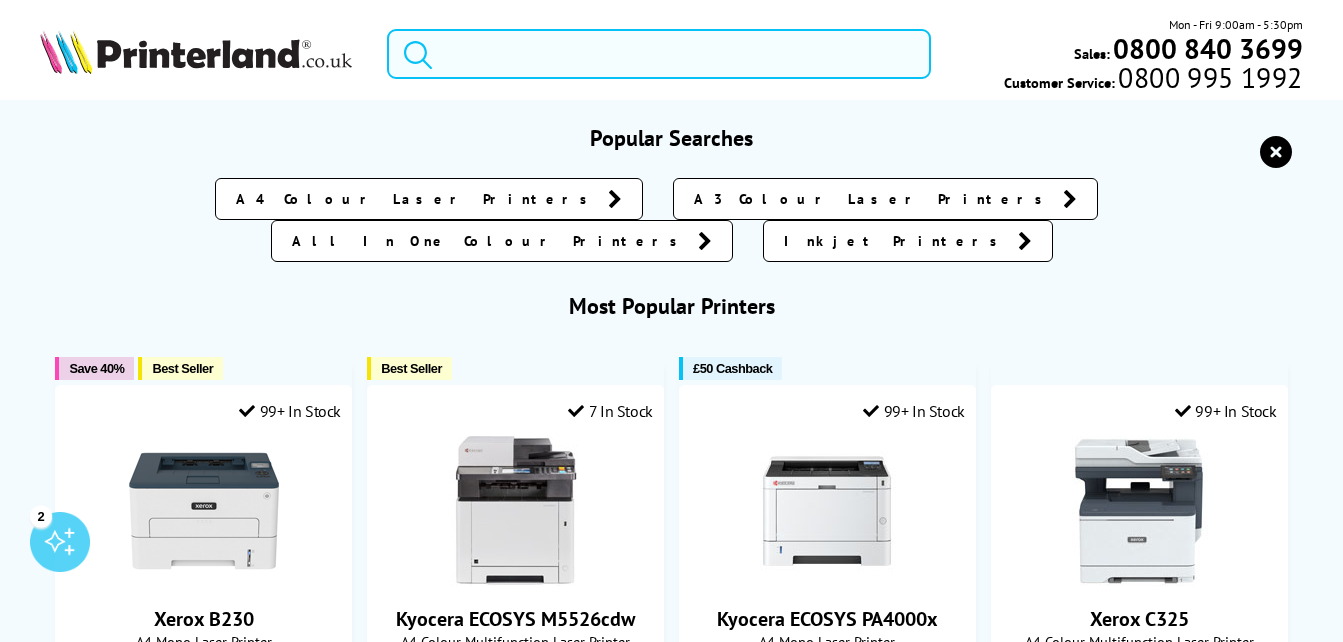 drag, startPoint x: 314, startPoint y: 81, endPoint x: 625, endPoint y: 49, distance: 312.64197 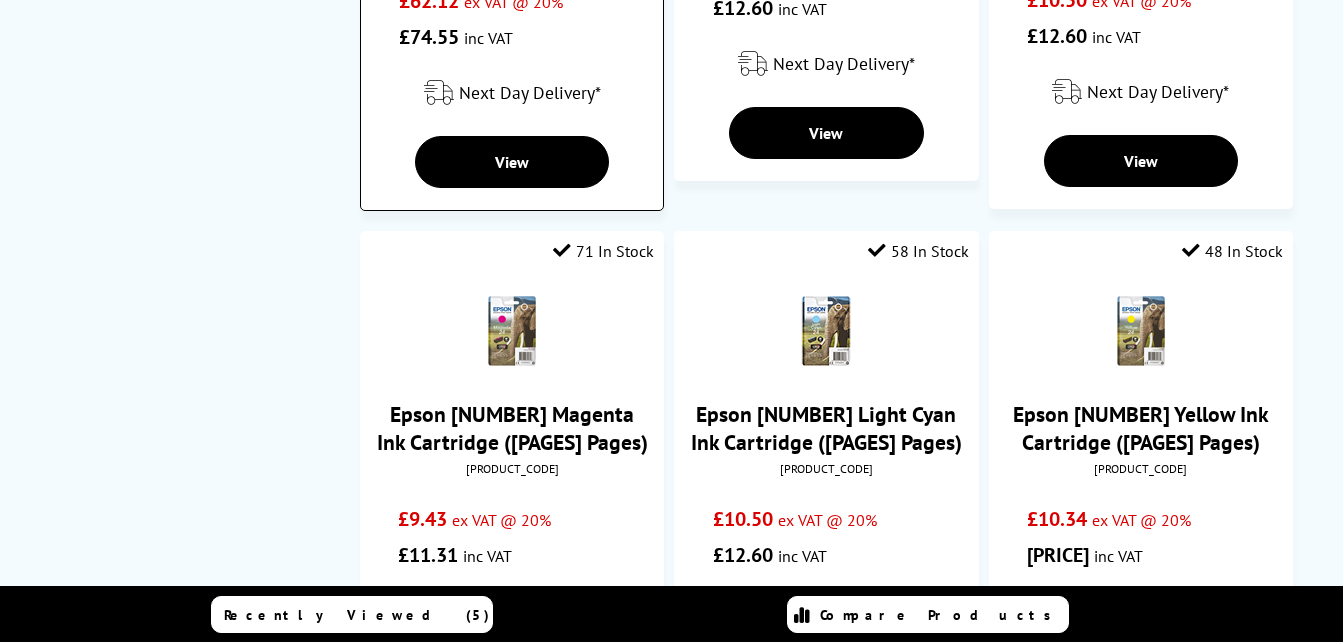 scroll, scrollTop: 1998, scrollLeft: 0, axis: vertical 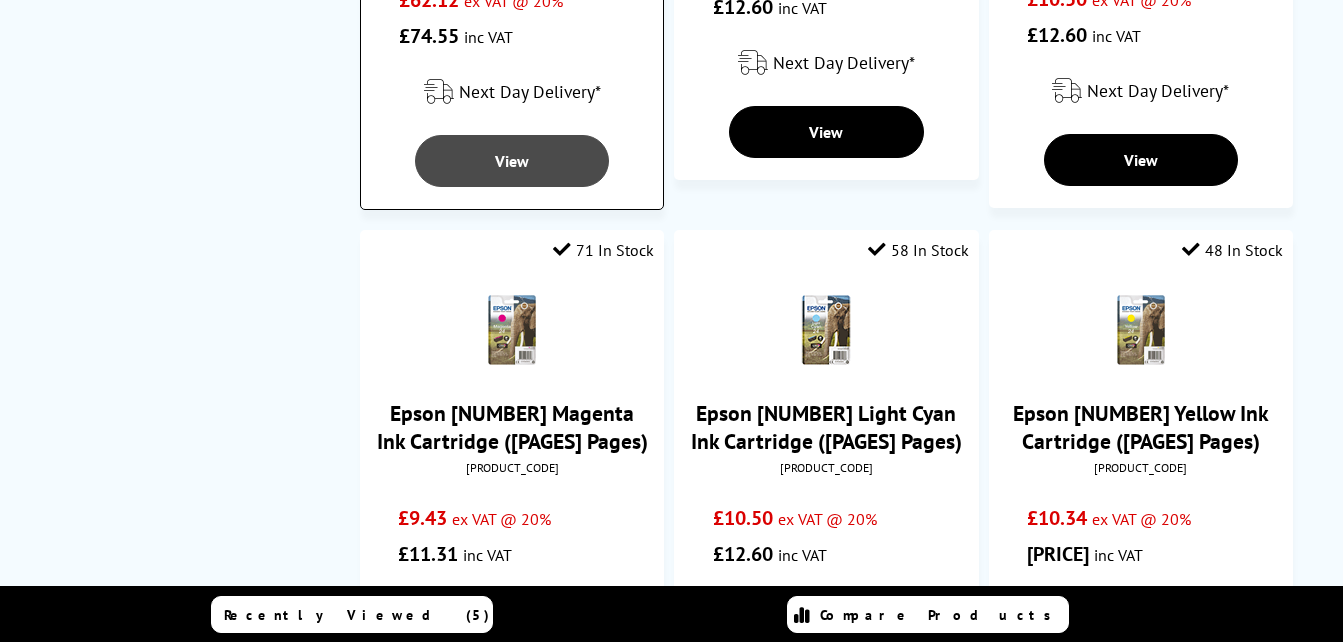 type on "xp970" 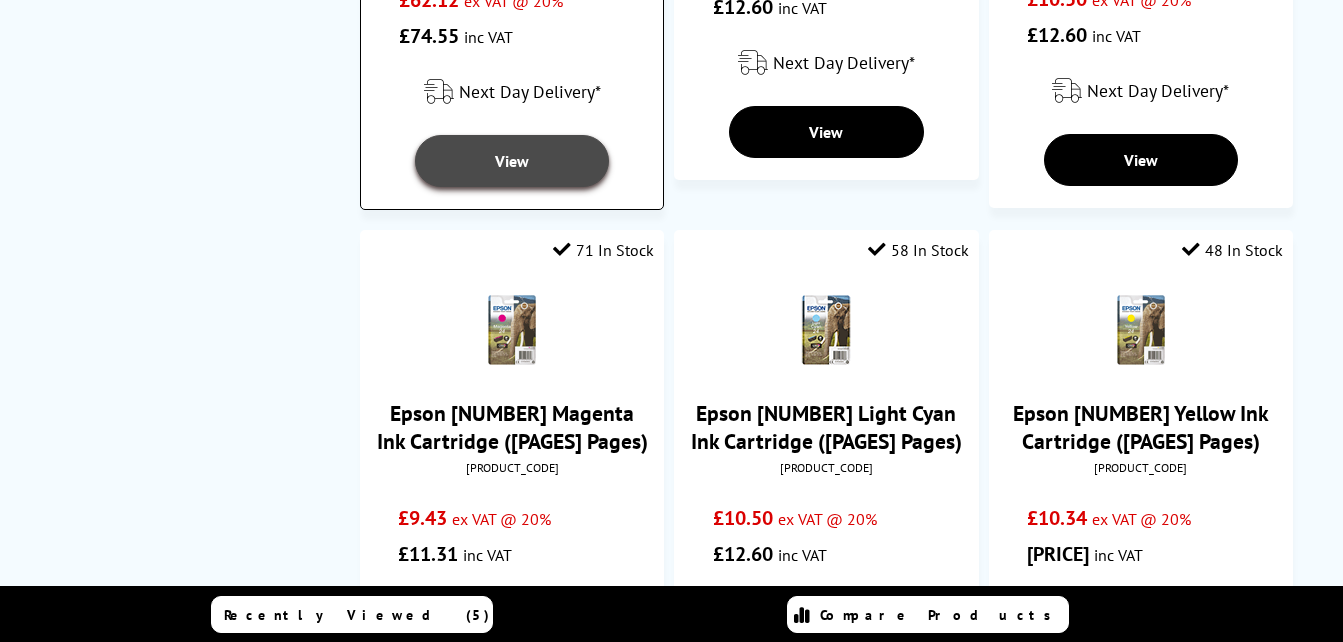 click on "View" at bounding box center [512, 161] 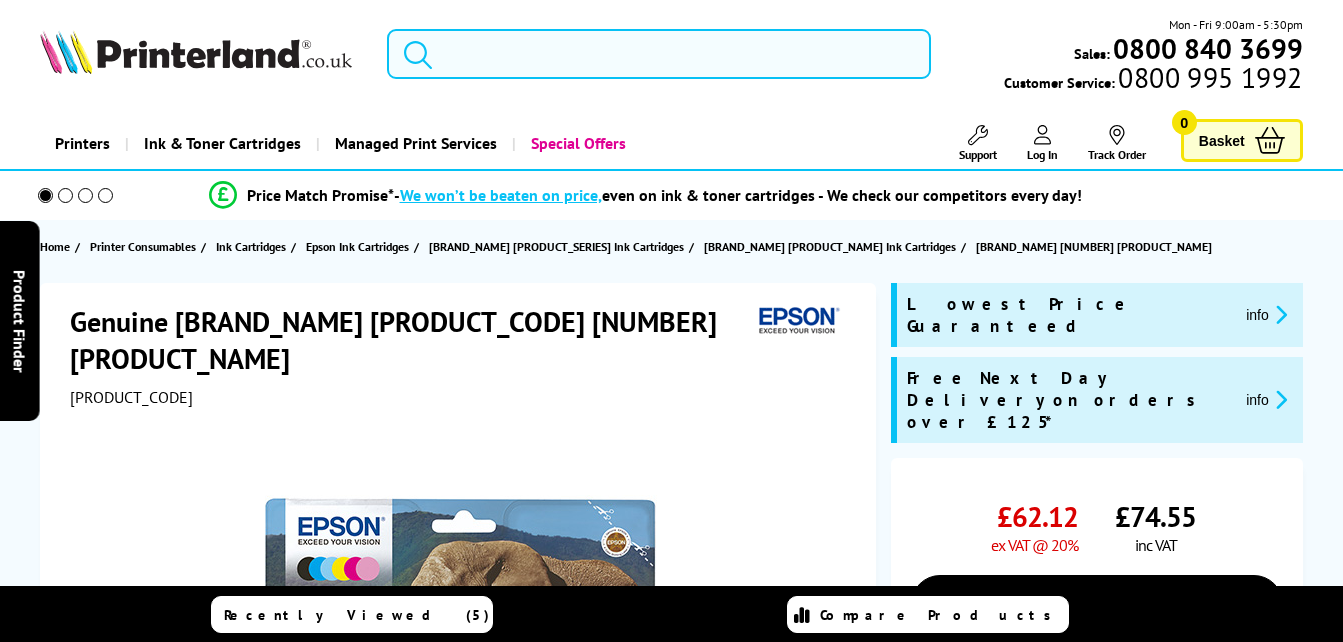 scroll, scrollTop: 0, scrollLeft: 0, axis: both 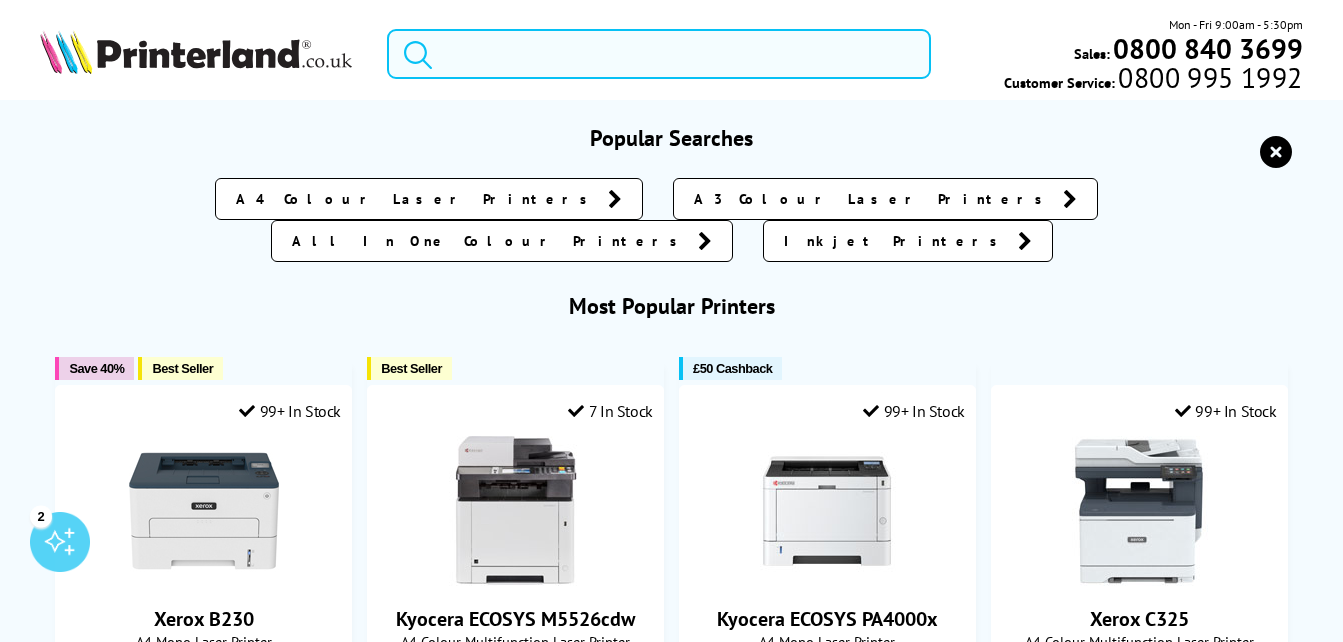 click at bounding box center (659, 54) 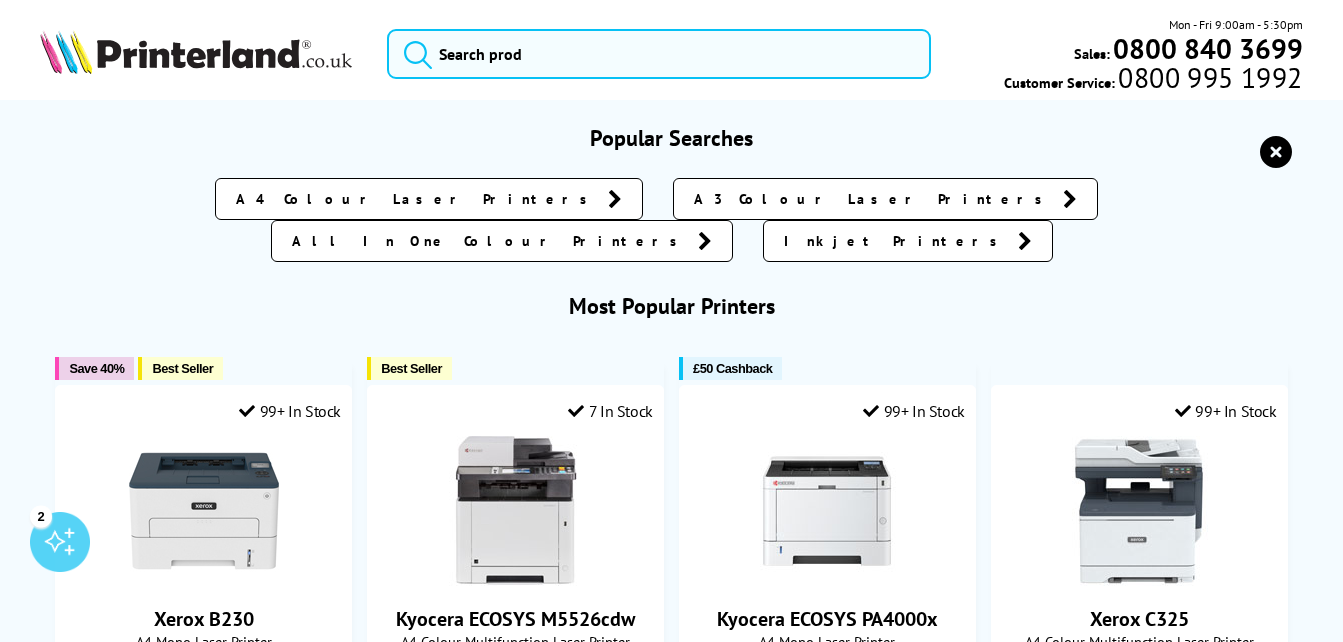 click on "Inkjet Printers" at bounding box center (896, 241) 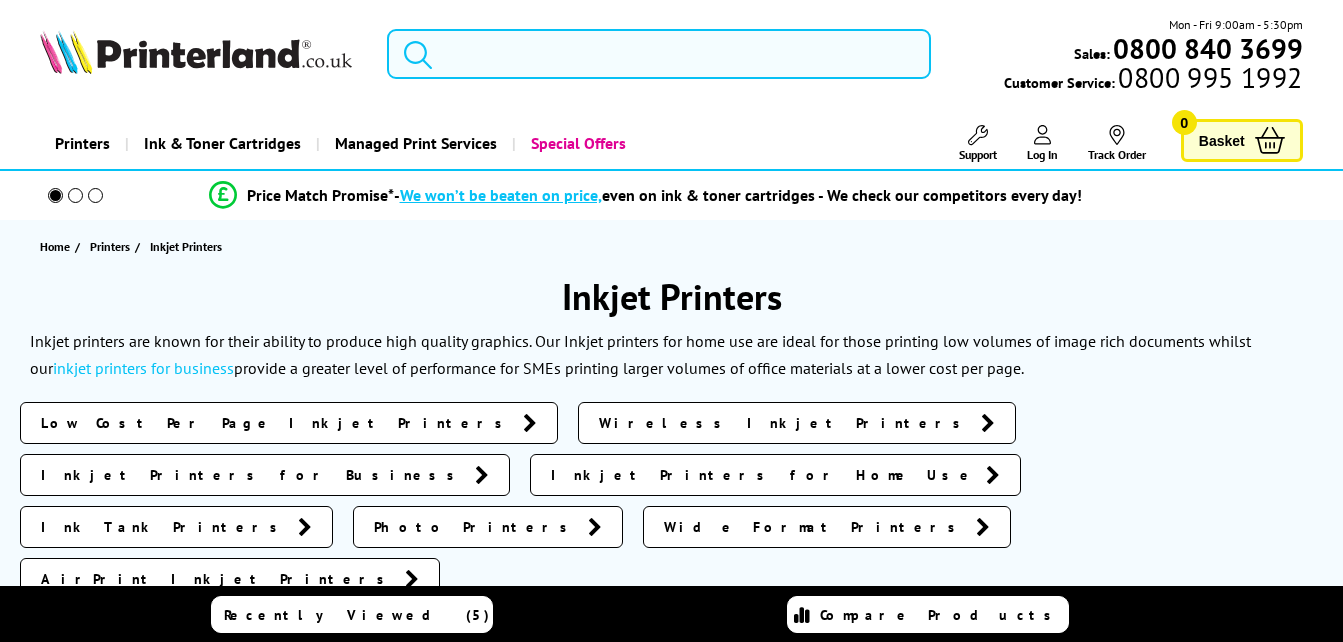 scroll, scrollTop: 0, scrollLeft: 0, axis: both 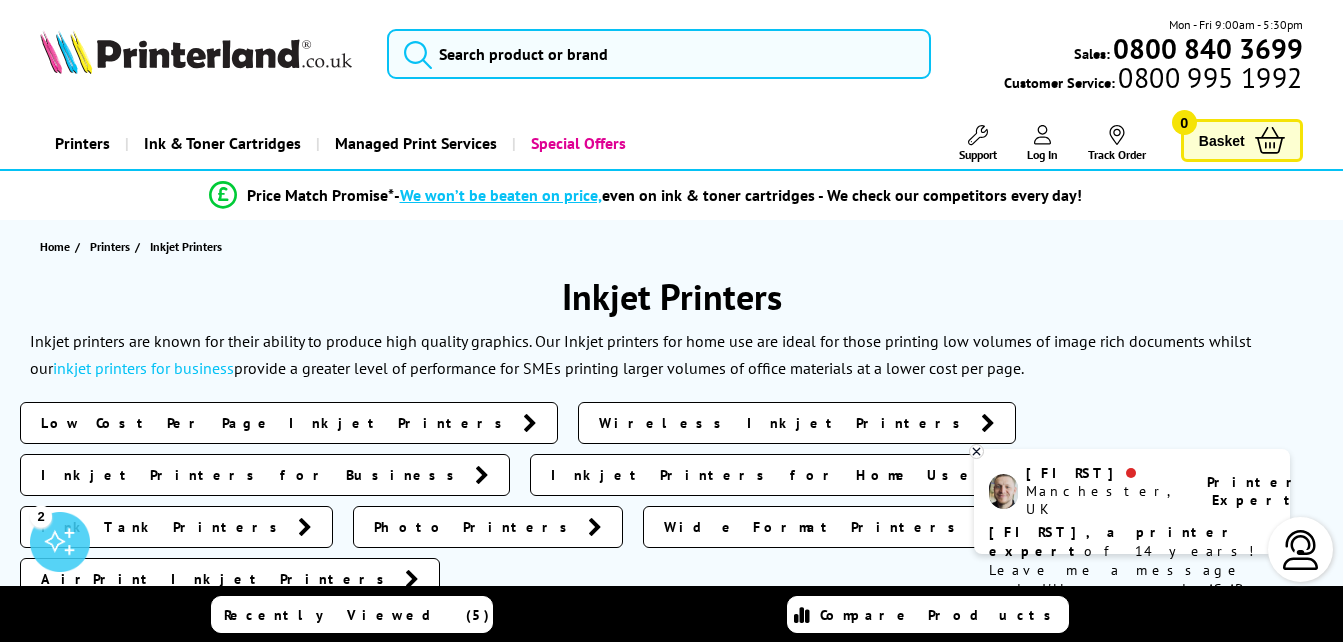 click on "Photo Printers" at bounding box center (476, 527) 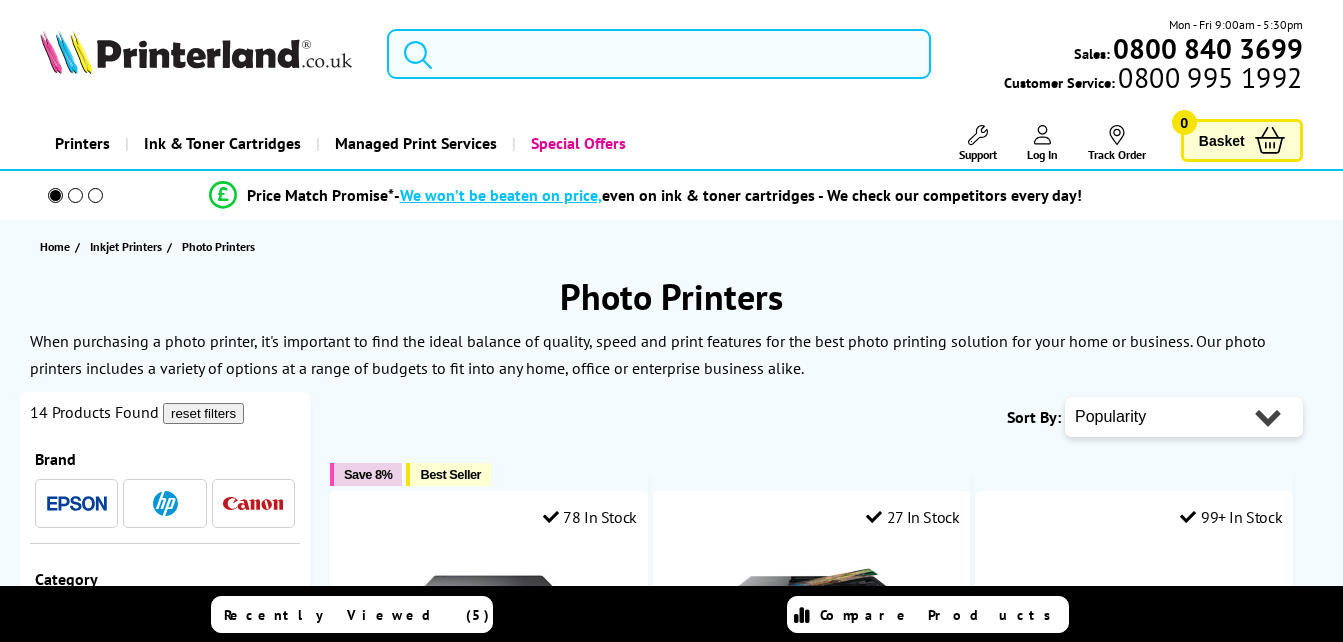 scroll, scrollTop: 0, scrollLeft: 0, axis: both 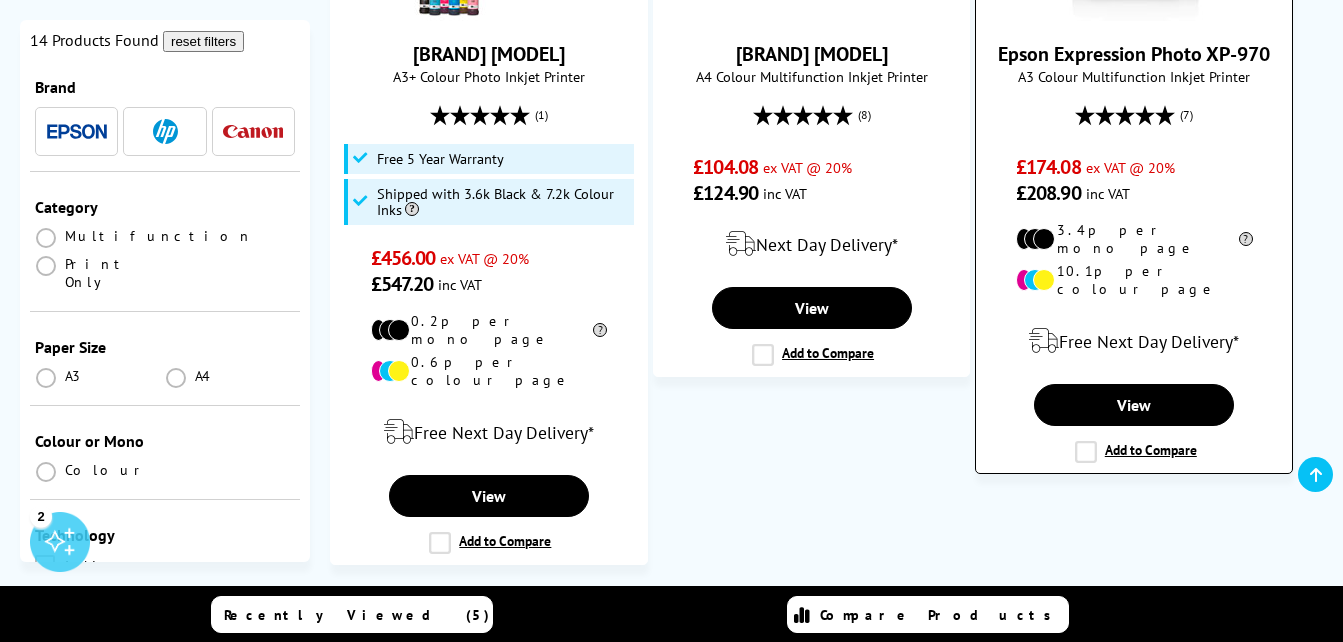 drag, startPoint x: 1308, startPoint y: 136, endPoint x: 1274, endPoint y: 67, distance: 76.922035 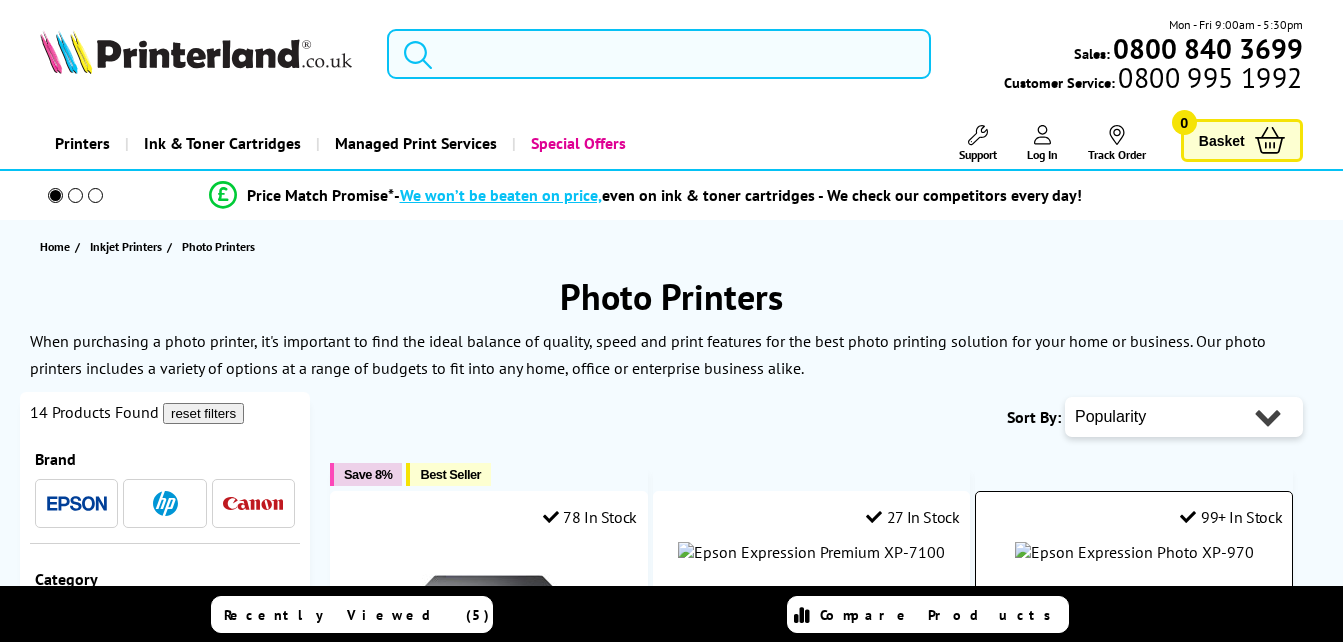 scroll, scrollTop: 671, scrollLeft: 0, axis: vertical 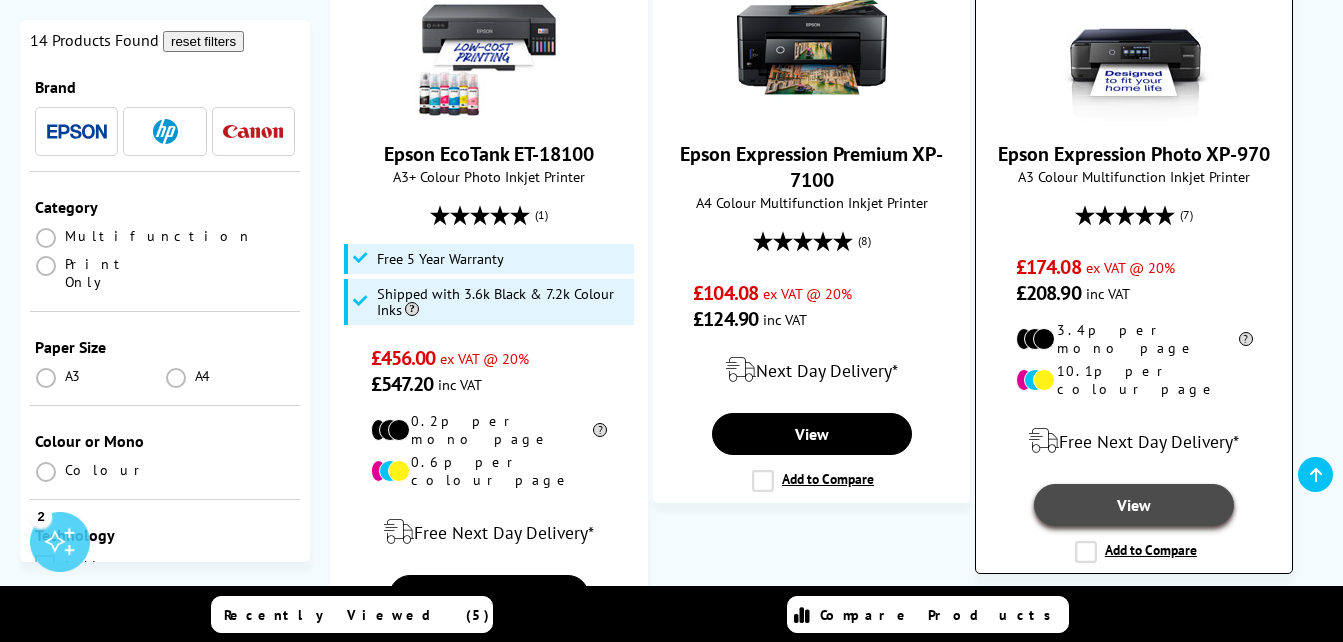 click on "View" at bounding box center (1134, 505) 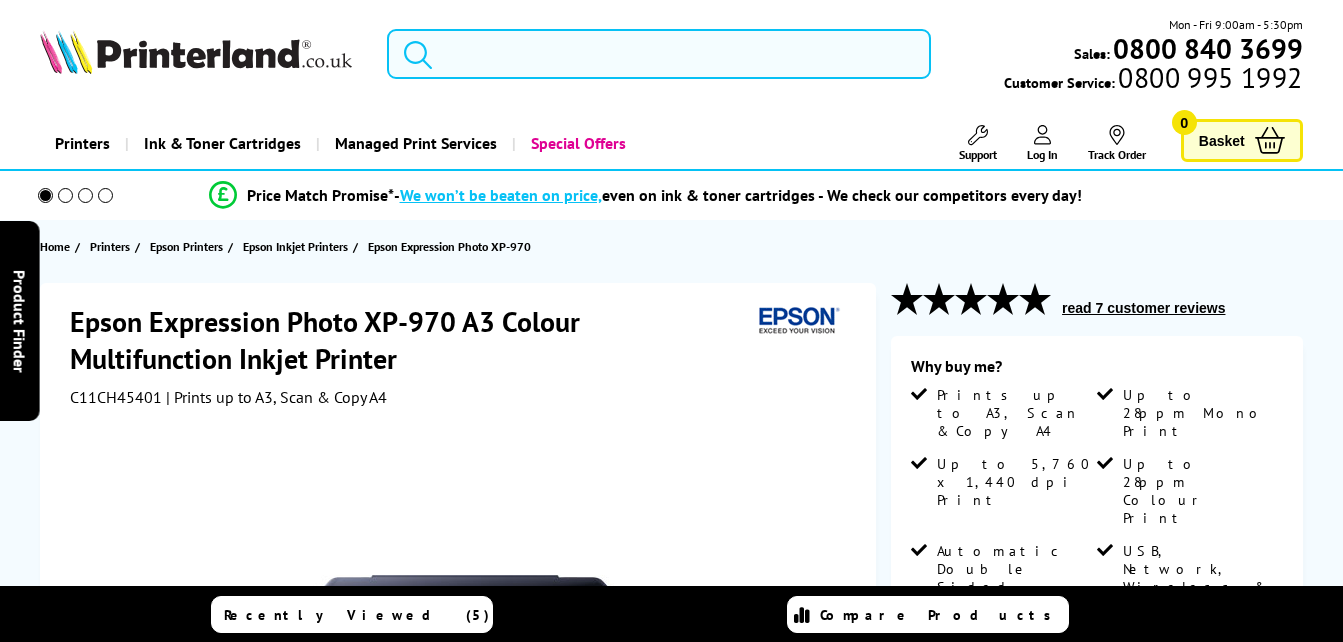 scroll, scrollTop: 0, scrollLeft: 0, axis: both 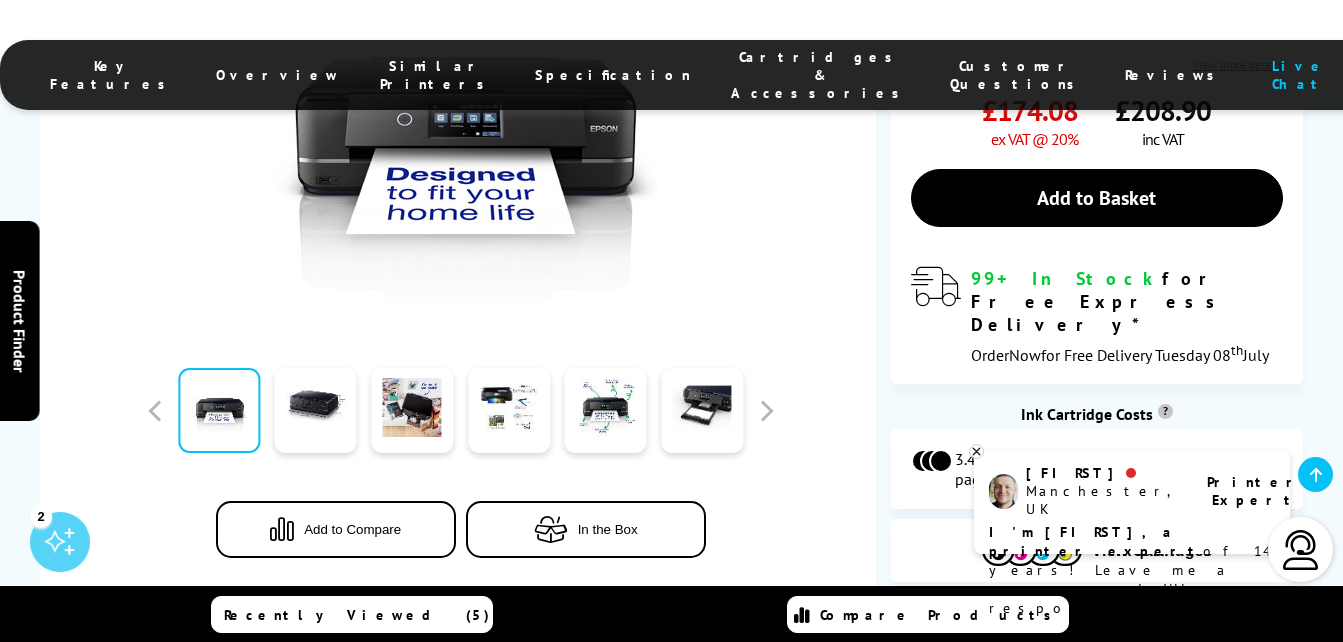 click on "Epson Expression Photo XP-970 A3 Colour Multifunction Inkjet Printer
C11CH45401
| Prints up to A3, Scan & Copy A4
Add to Compare
In the Box
£174.08" at bounding box center [671, 148] 